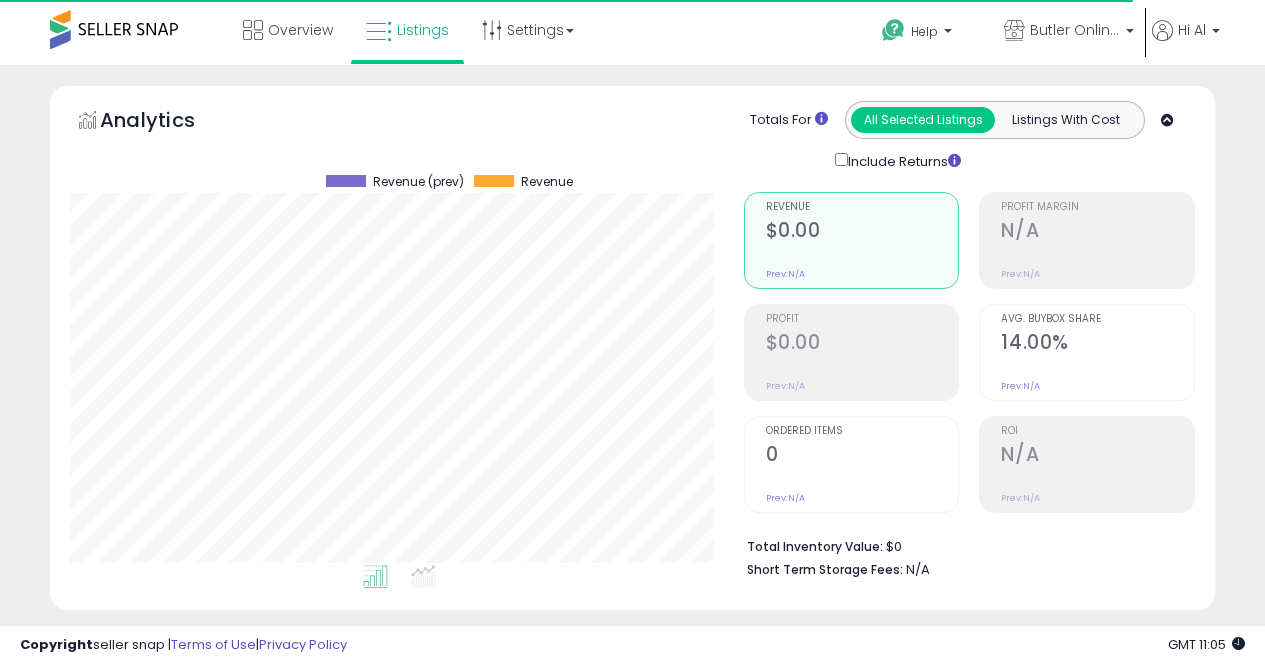 scroll, scrollTop: 1307, scrollLeft: 0, axis: vertical 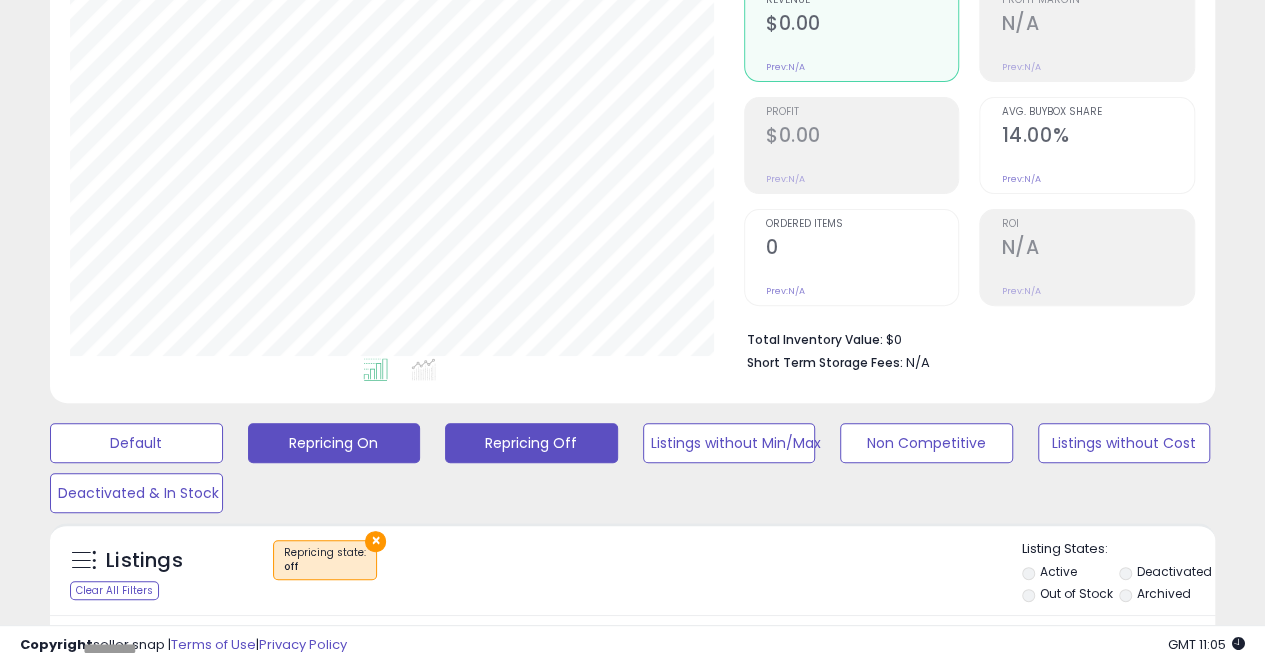 click on "Repricing On" at bounding box center [136, 443] 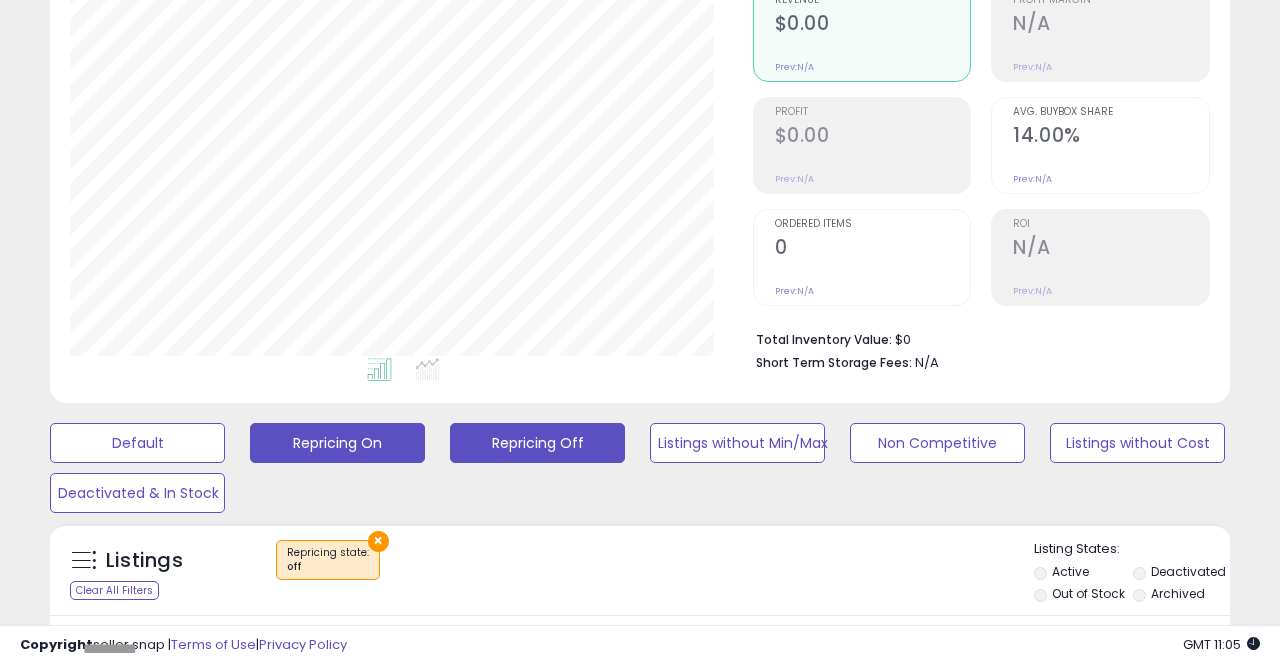 scroll, scrollTop: 999590, scrollLeft: 999317, axis: both 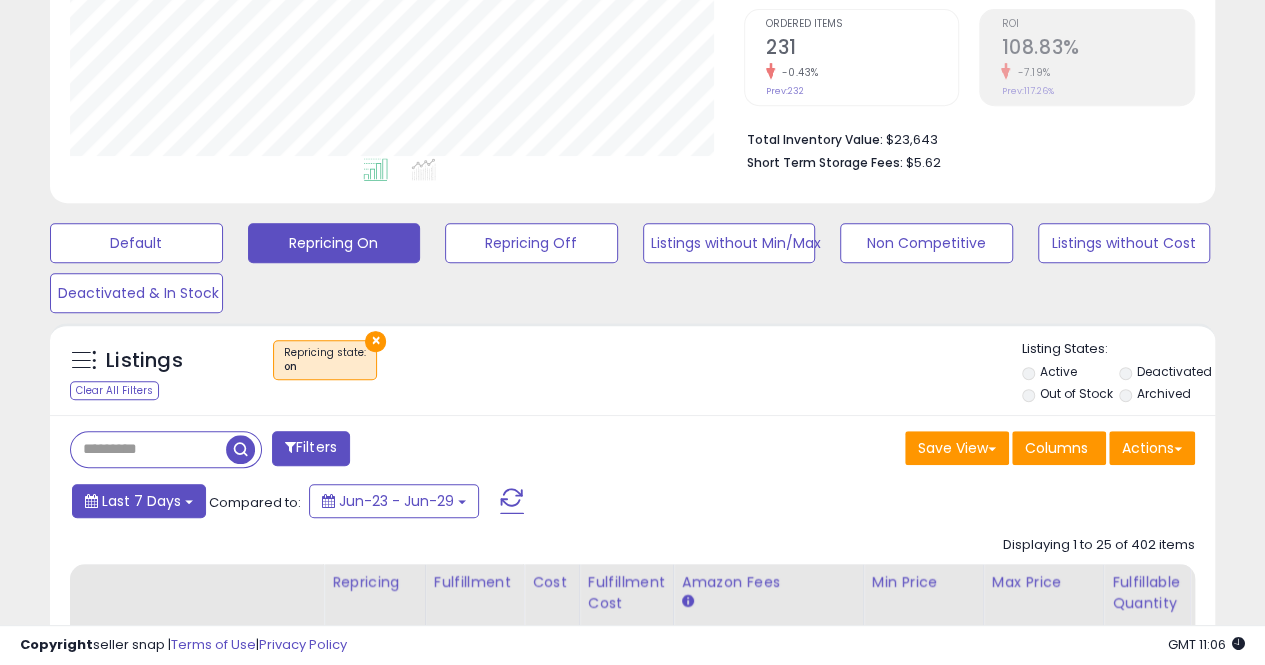 click on "Last 7 Days" at bounding box center (139, 501) 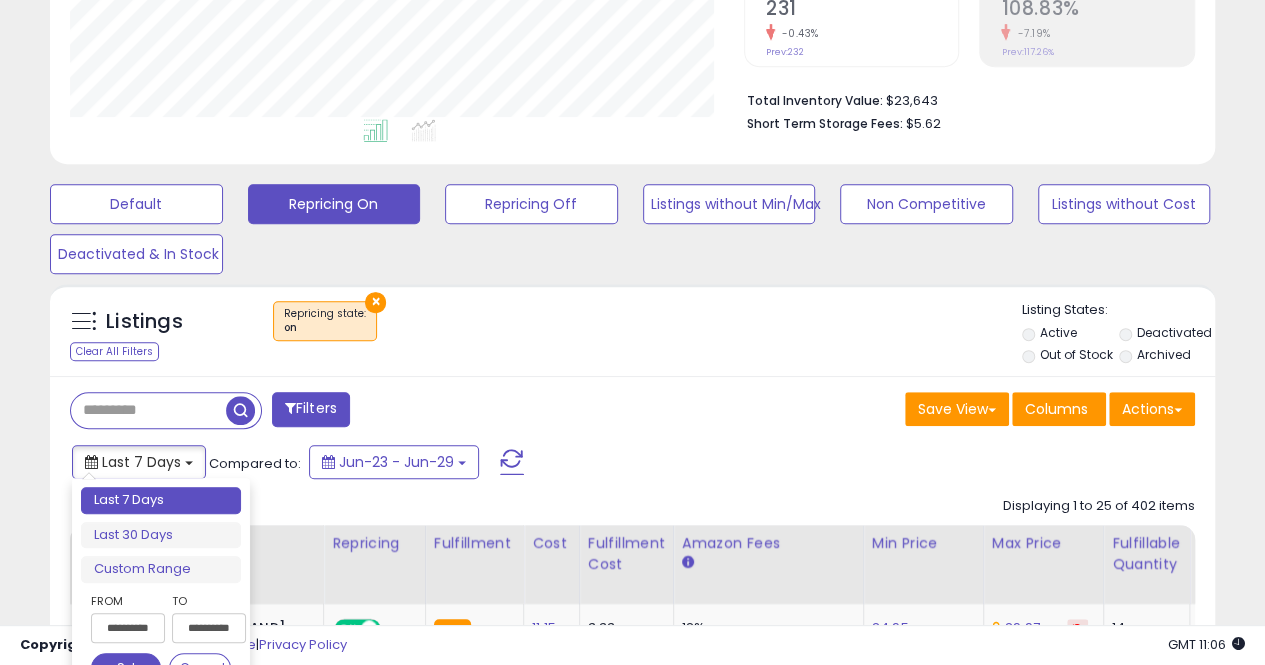 scroll, scrollTop: 607, scrollLeft: 0, axis: vertical 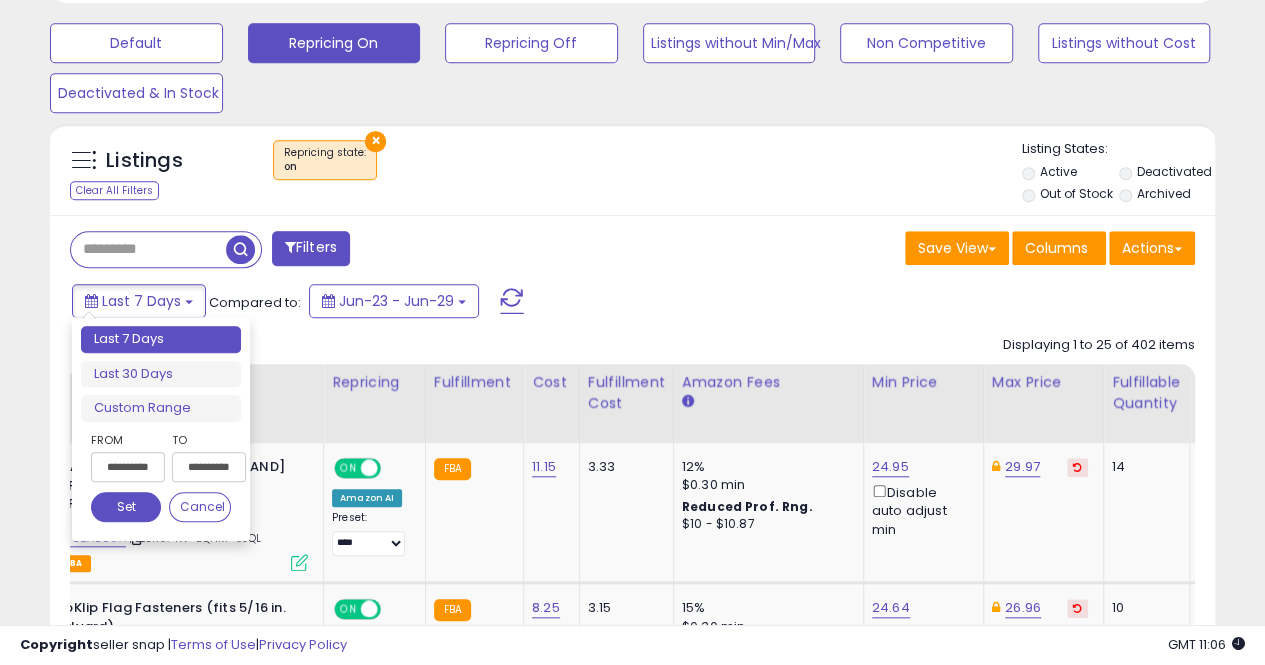 click on "**********" at bounding box center [128, 467] 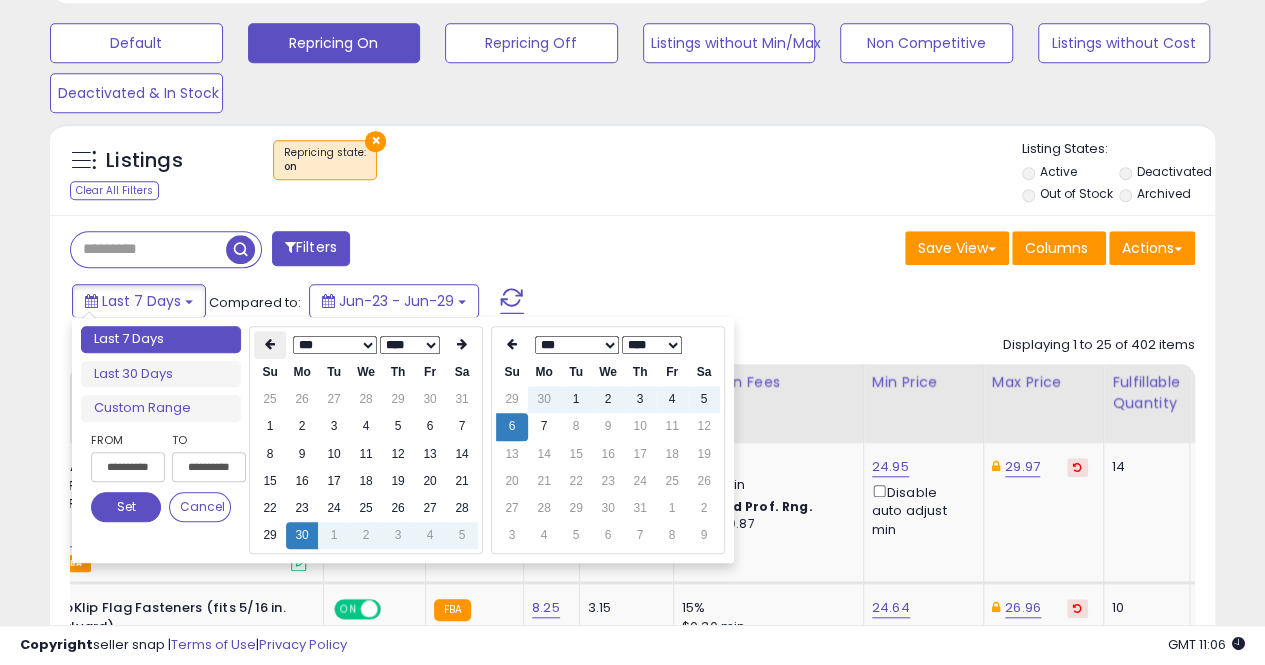 click at bounding box center [270, 345] 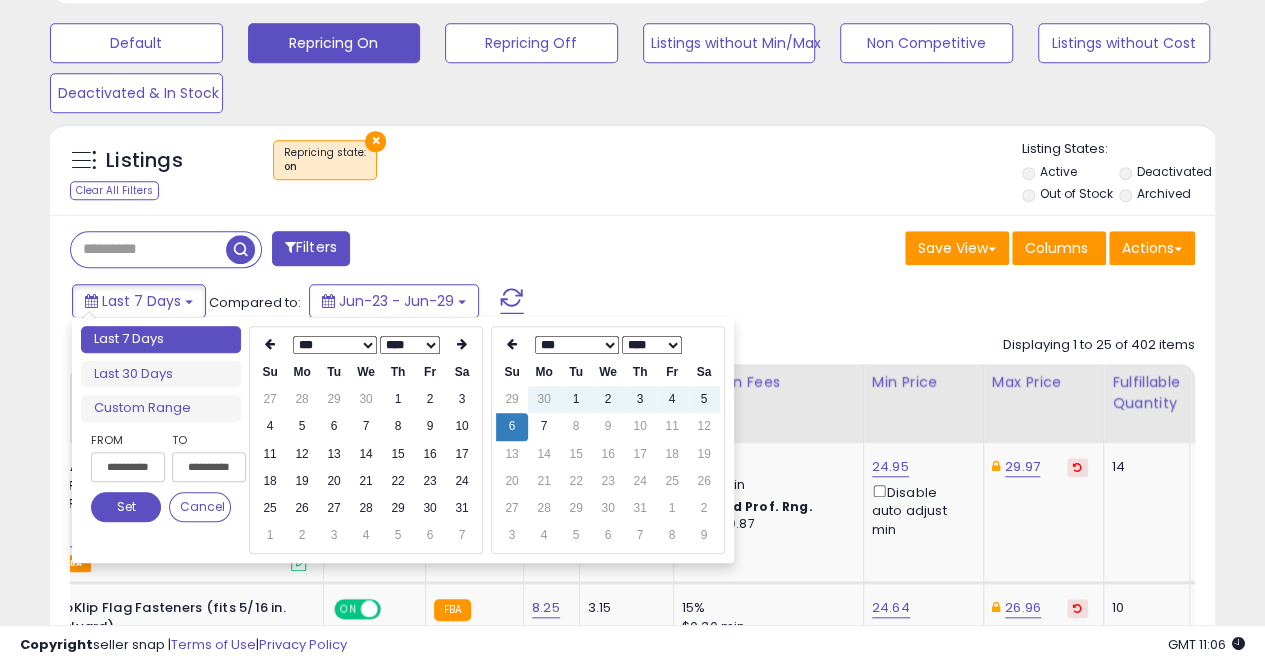 click at bounding box center (270, 345) 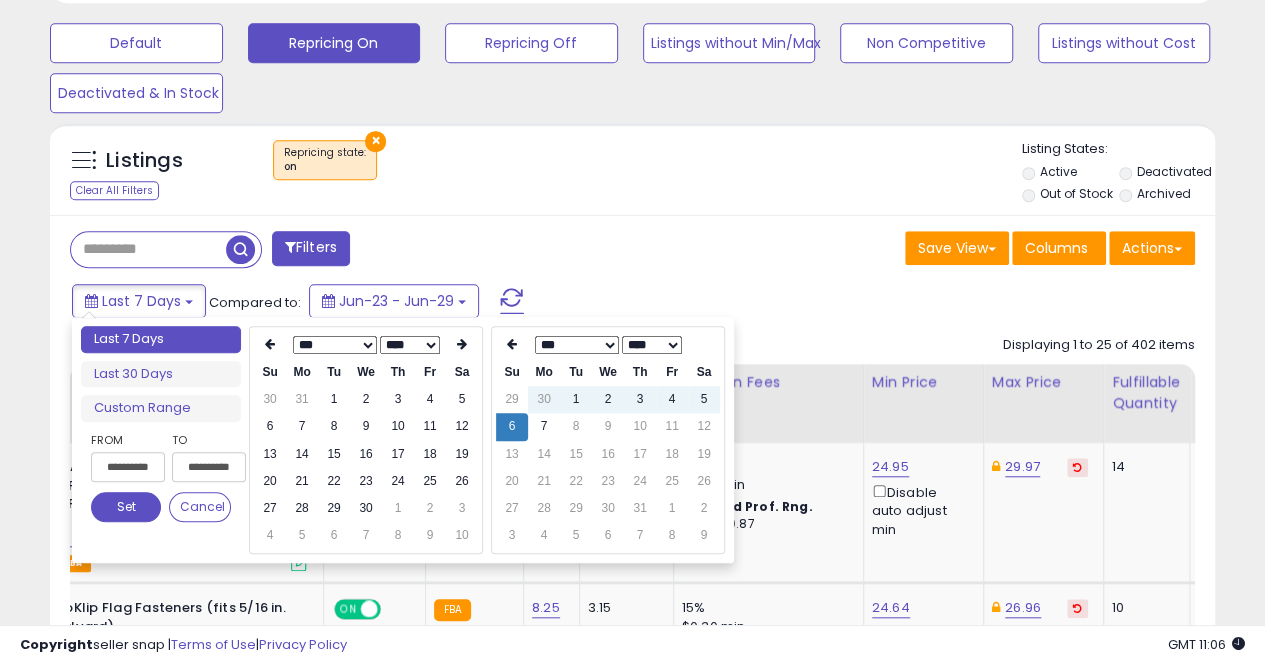 click at bounding box center [270, 345] 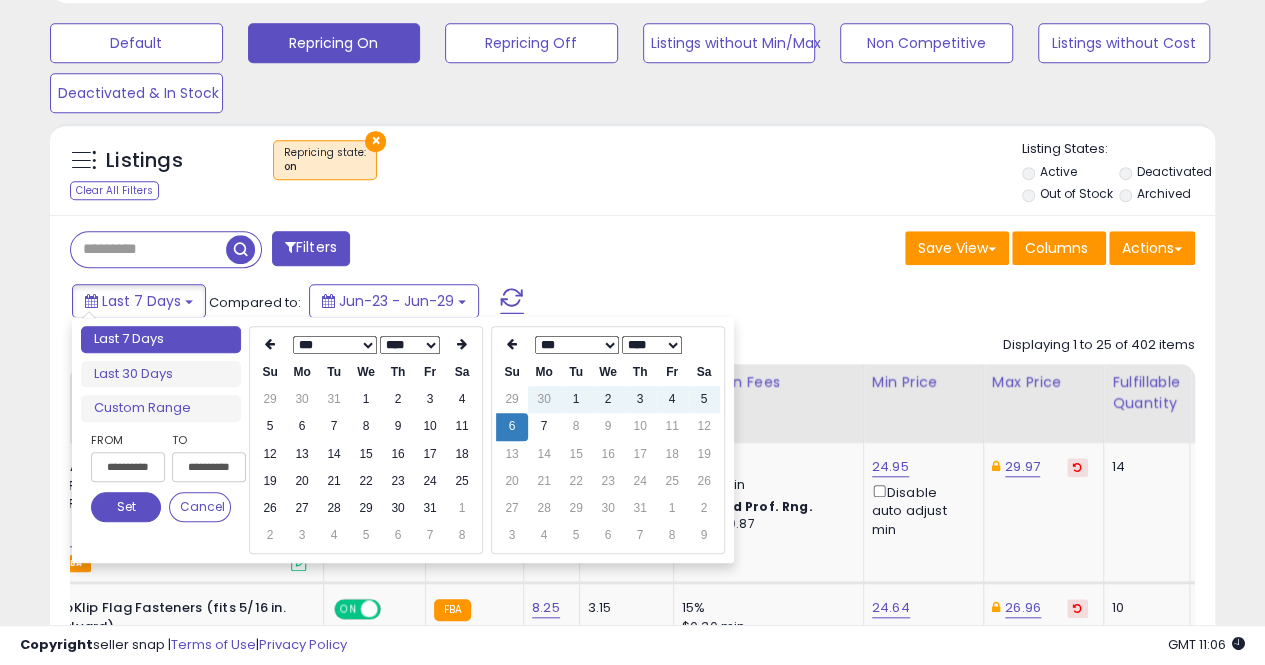 click at bounding box center (270, 345) 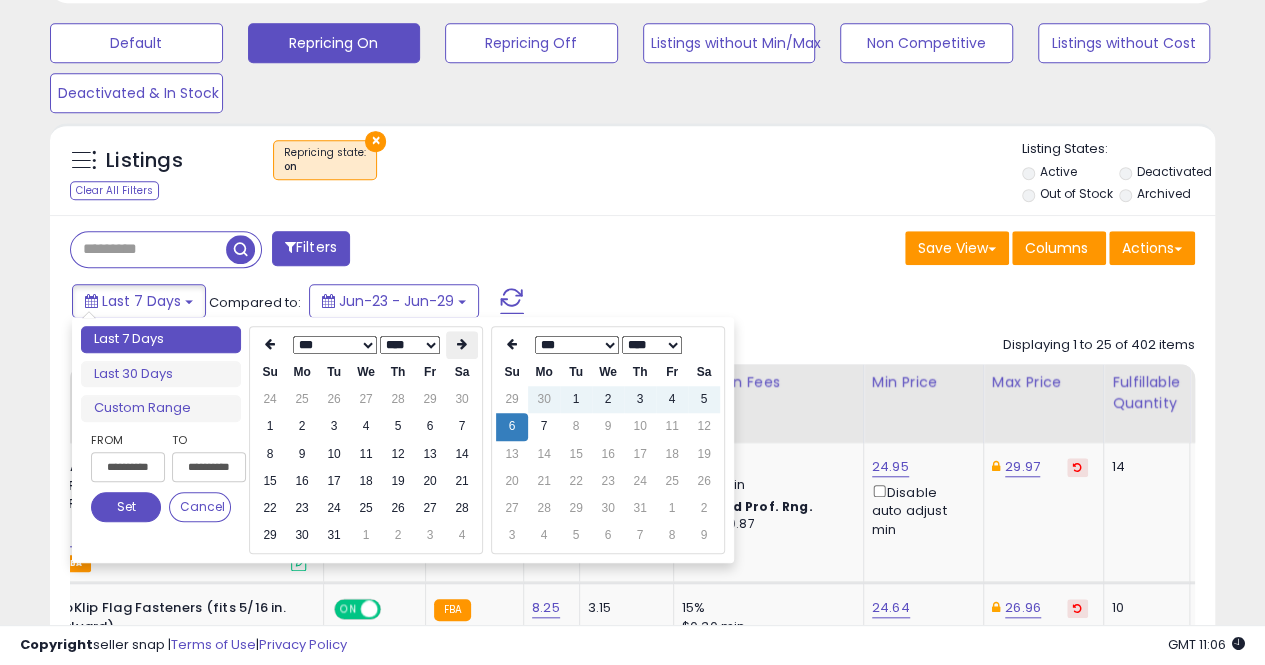 click at bounding box center [462, 345] 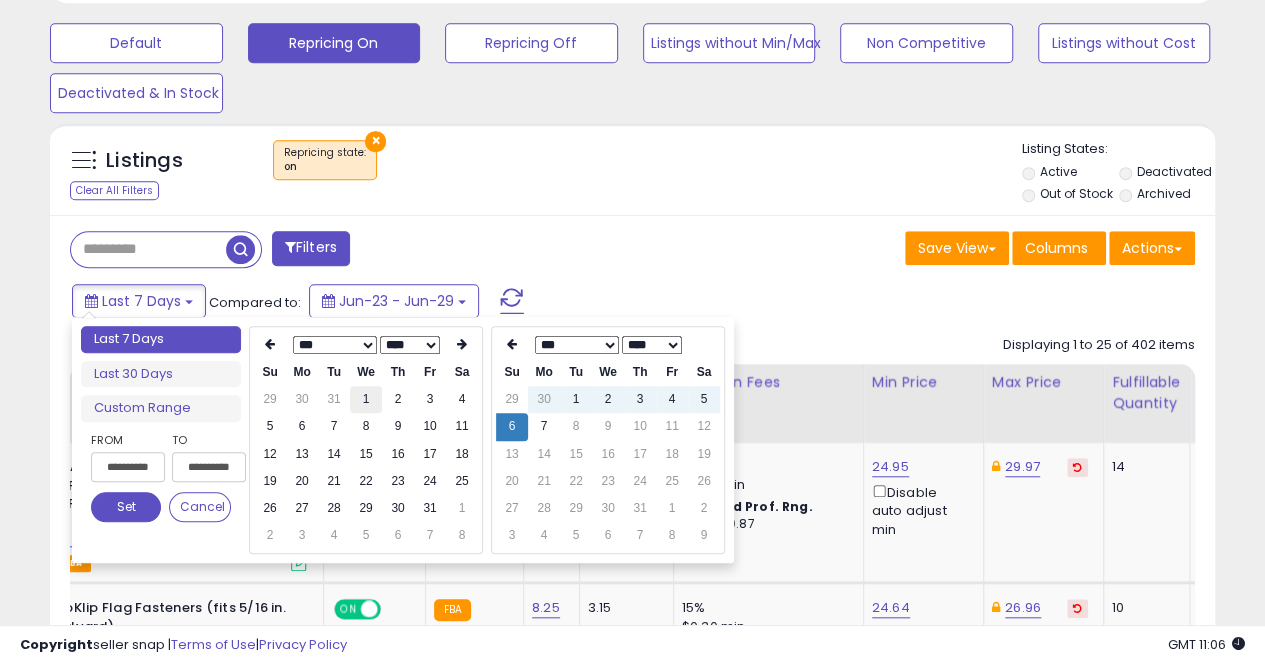 click on "1" at bounding box center (366, 399) 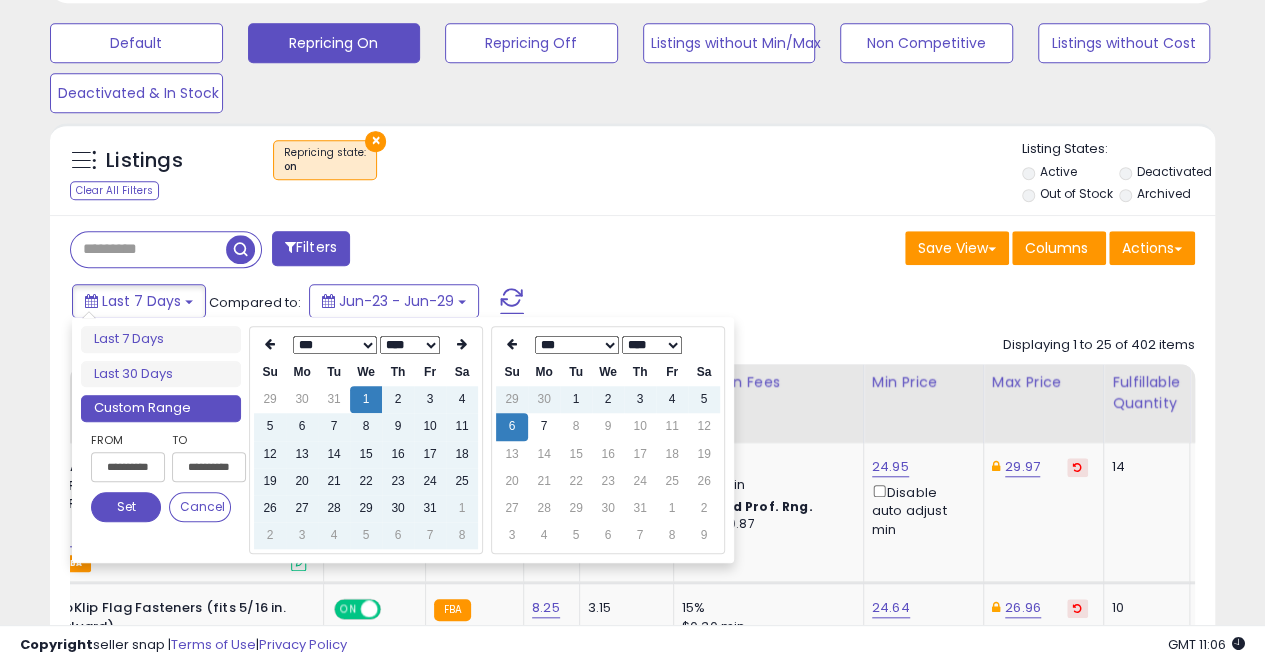 click on "**********" at bounding box center (161, 481) 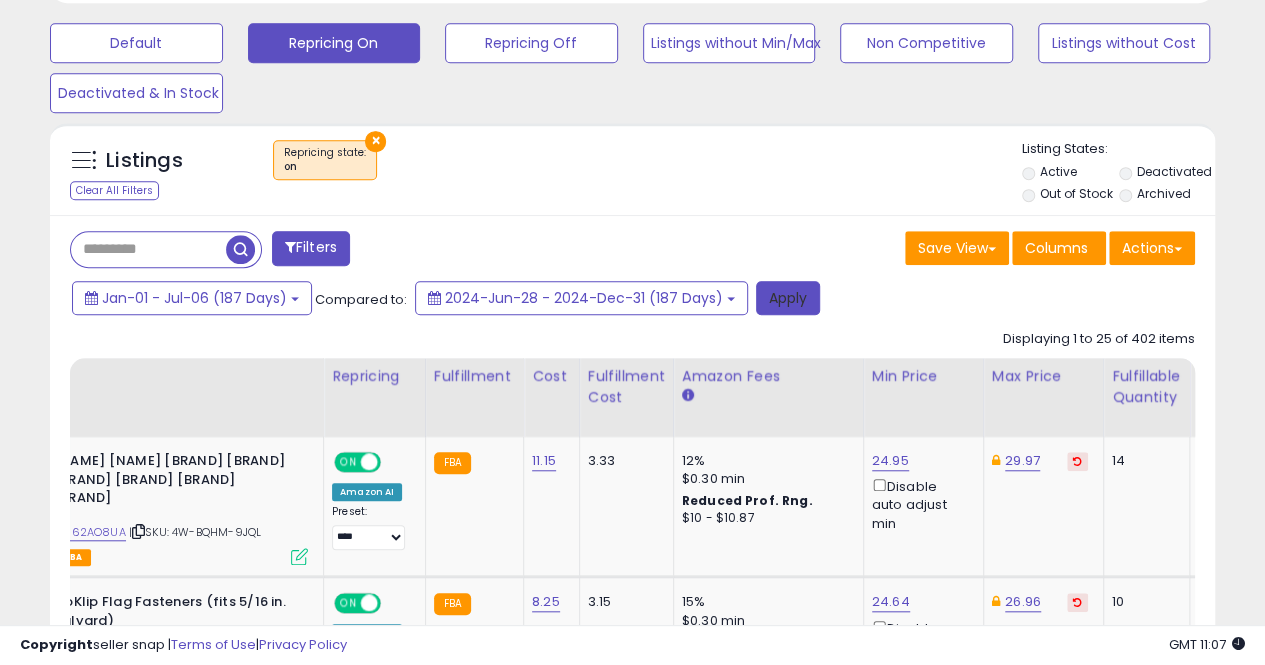 click on "Apply" at bounding box center [788, 298] 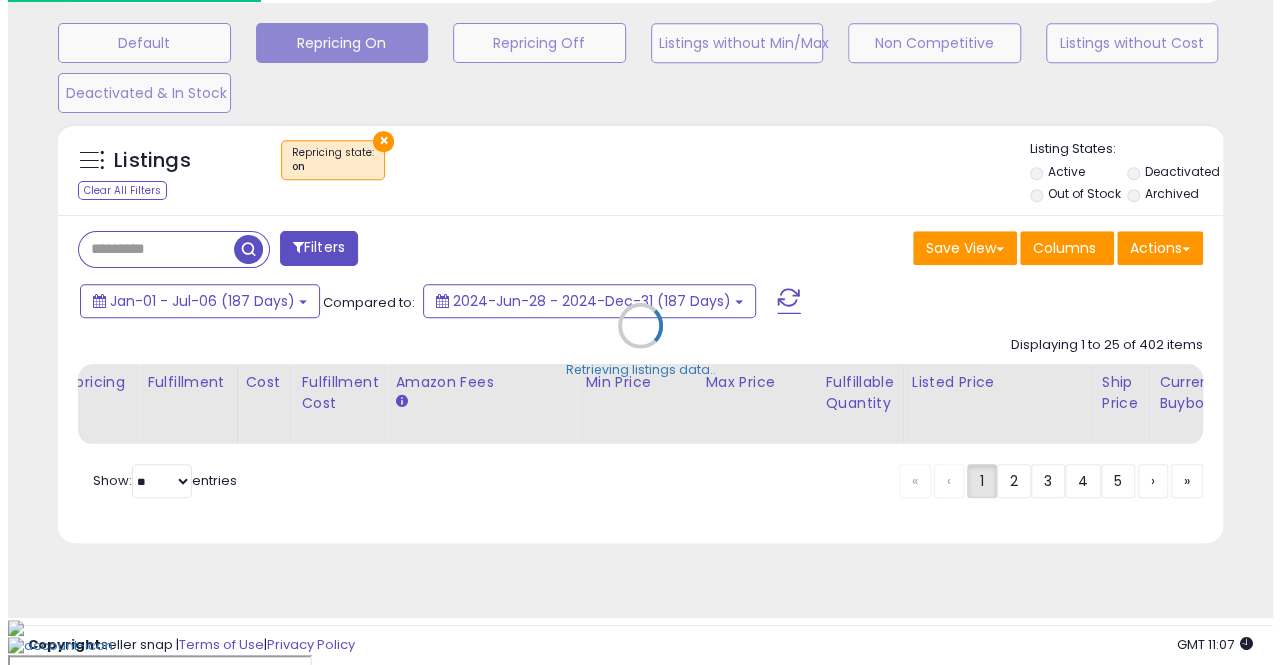 scroll, scrollTop: 572, scrollLeft: 0, axis: vertical 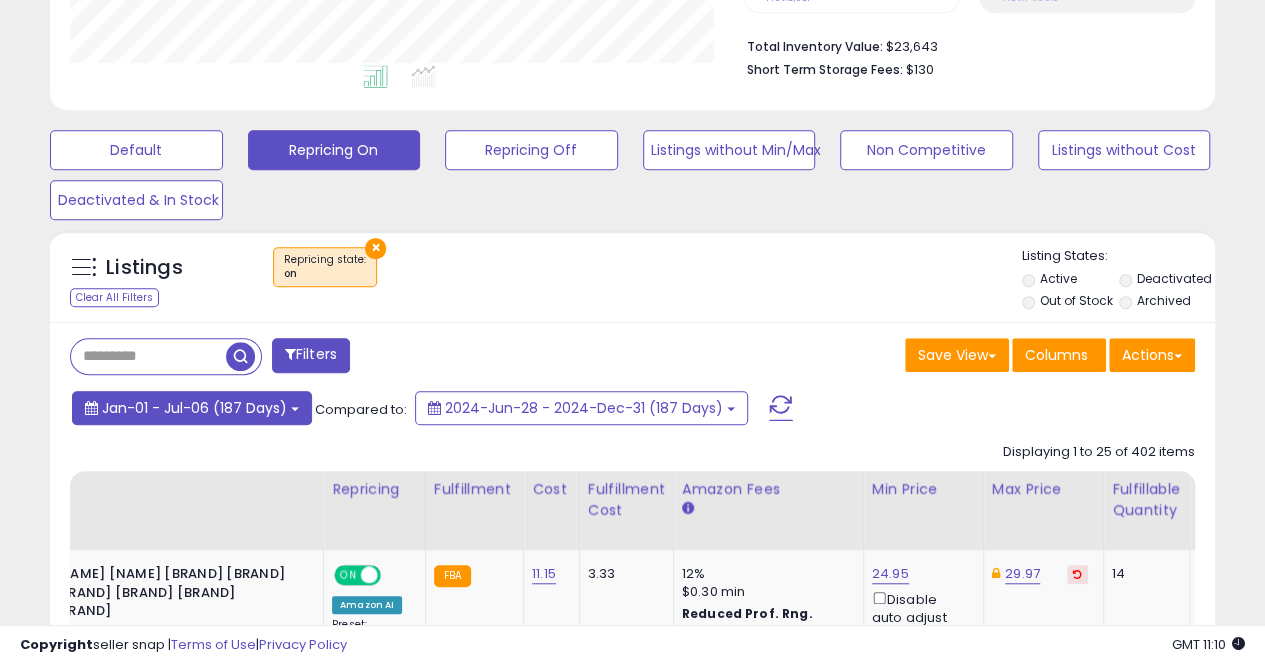 click on "Jan-01 - Jul-06 (187 Days)" at bounding box center (192, 408) 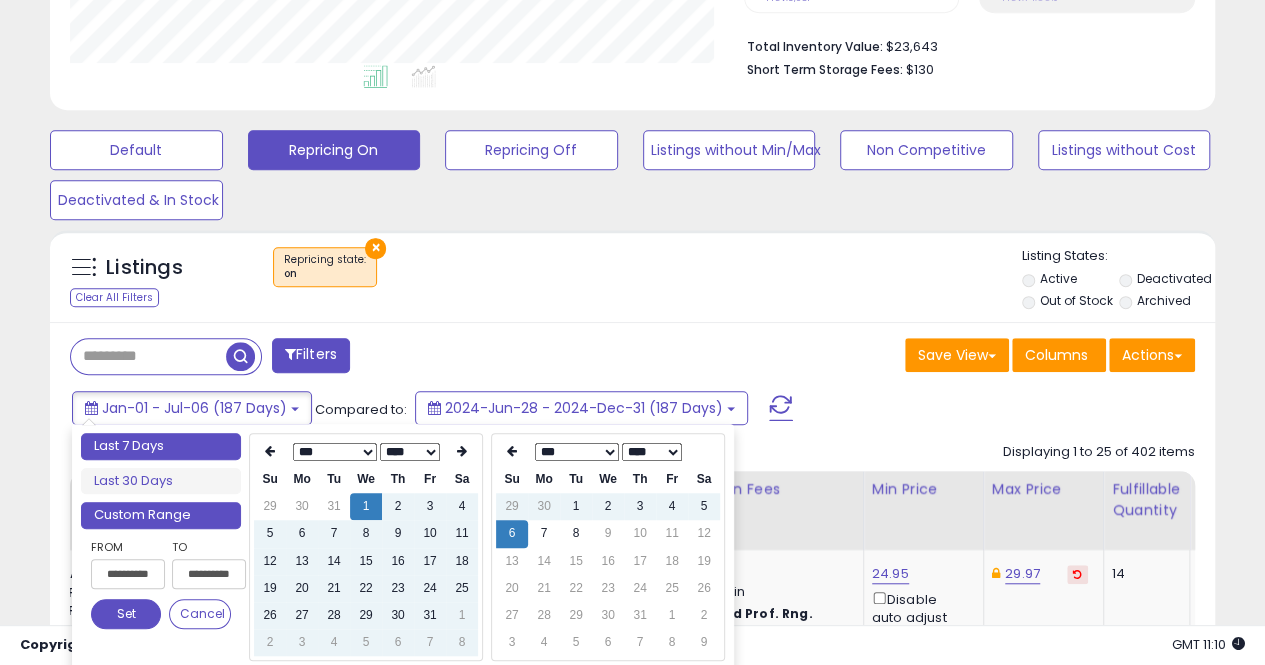 click on "Last 7 Days" at bounding box center [161, 446] 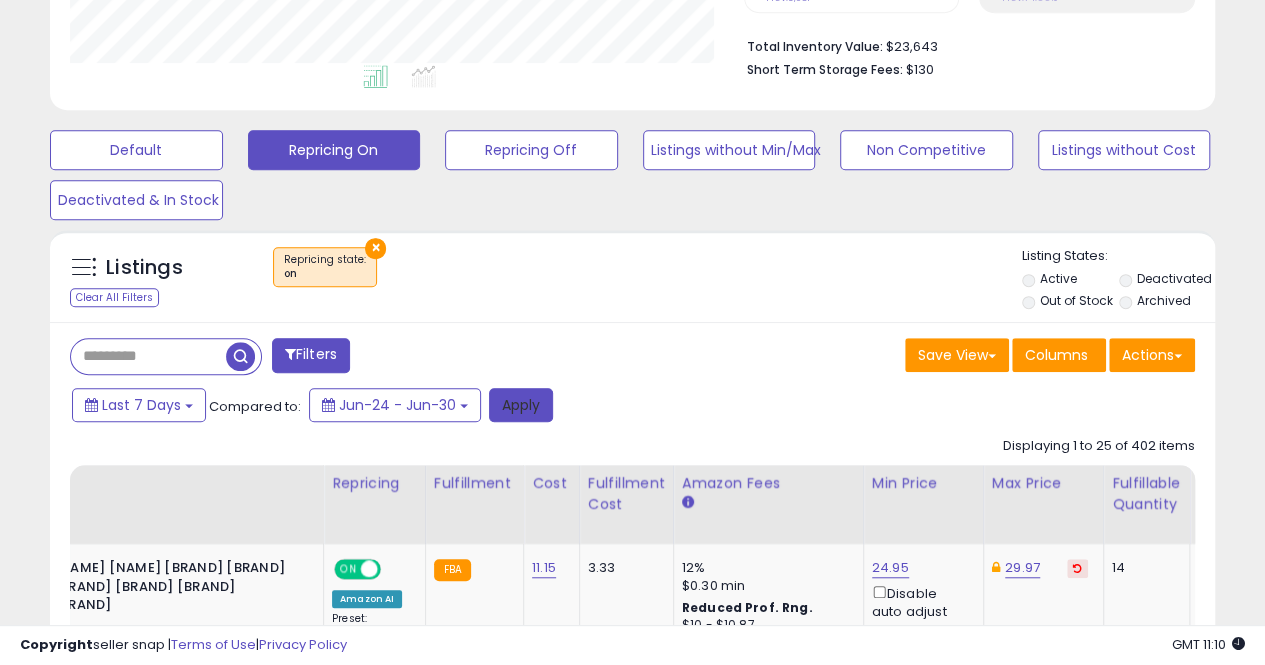 click on "Apply" at bounding box center (521, 405) 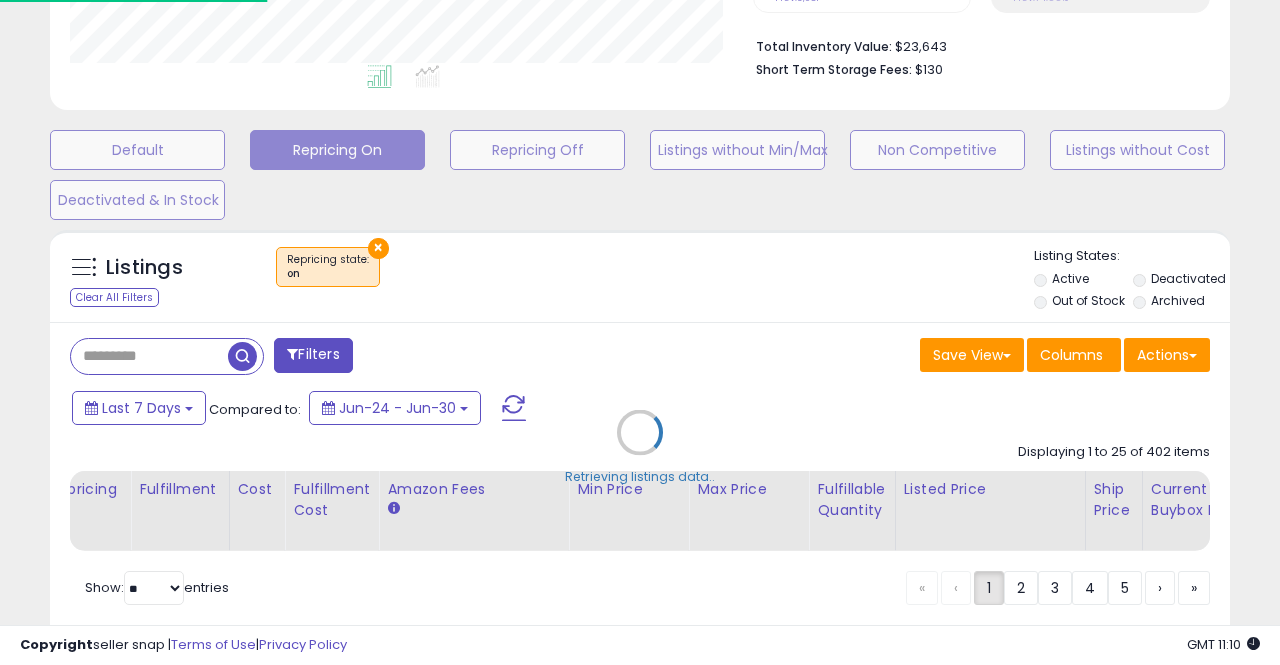 scroll, scrollTop: 999590, scrollLeft: 999317, axis: both 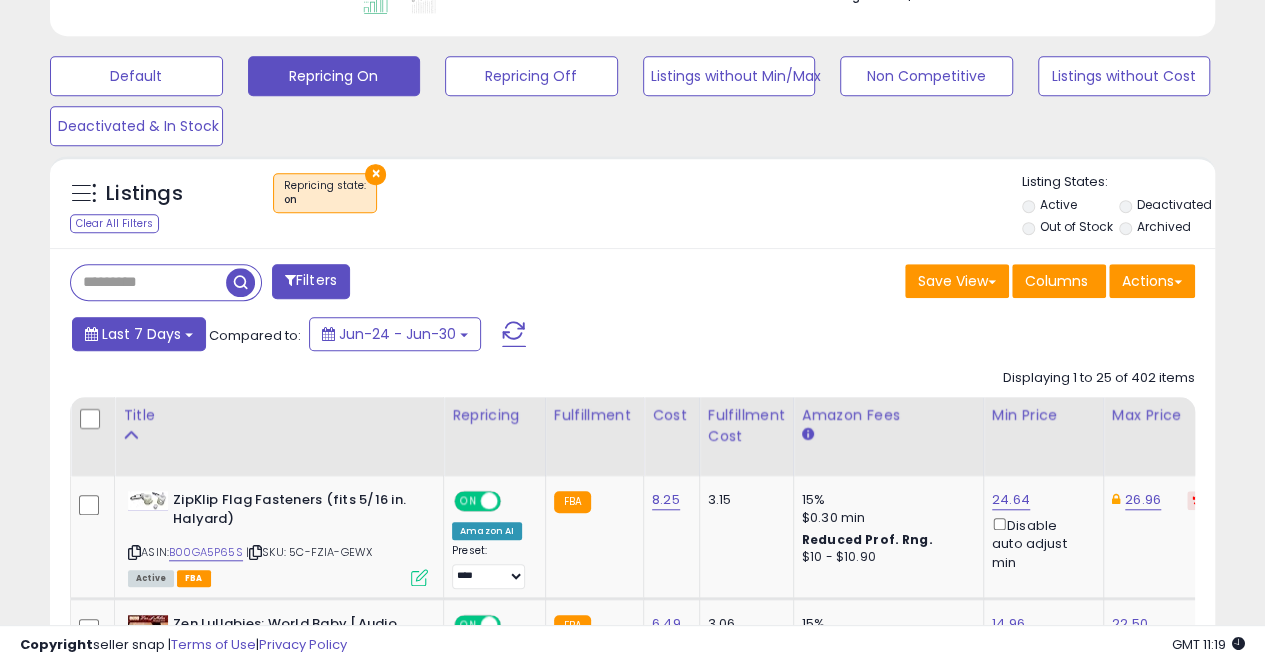 click on "Last 7 Days" at bounding box center [139, 334] 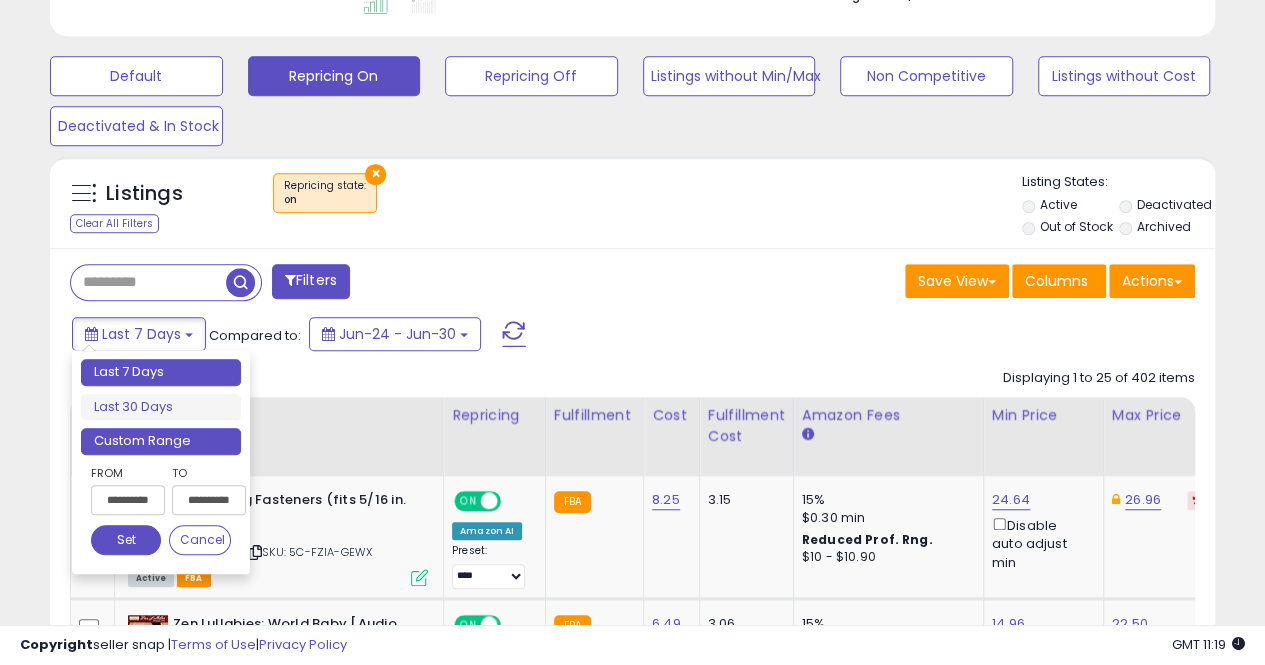 click on "Custom Range" at bounding box center [161, 441] 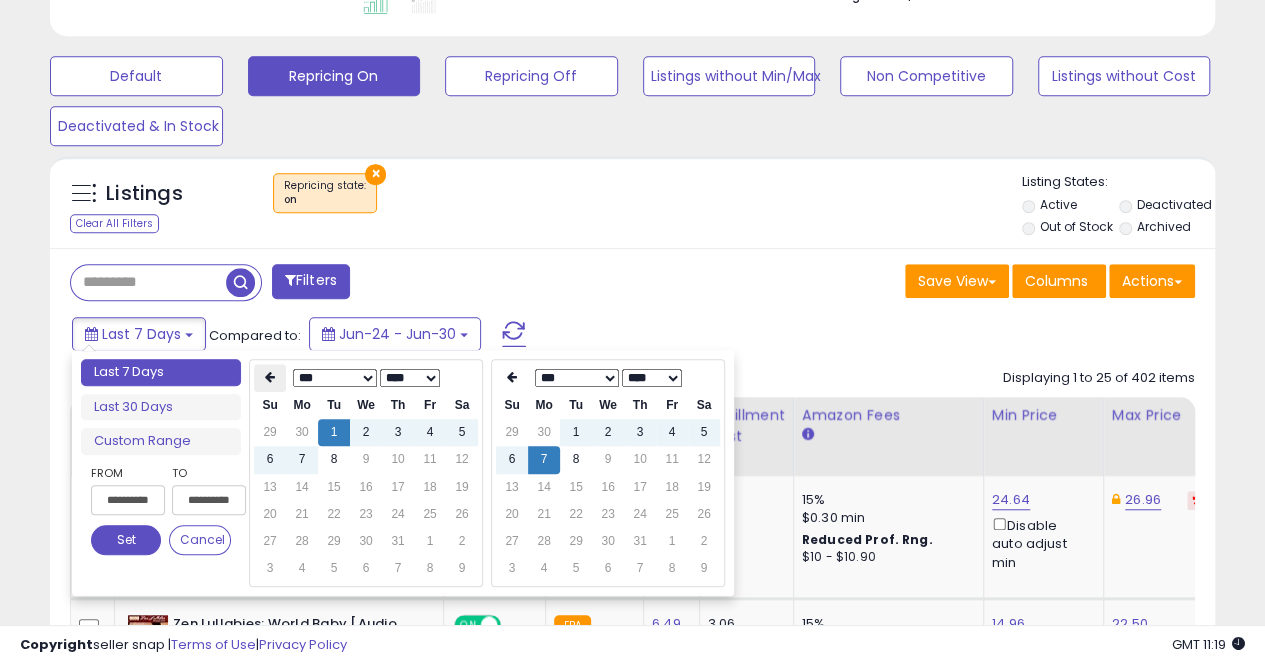 click at bounding box center [270, 378] 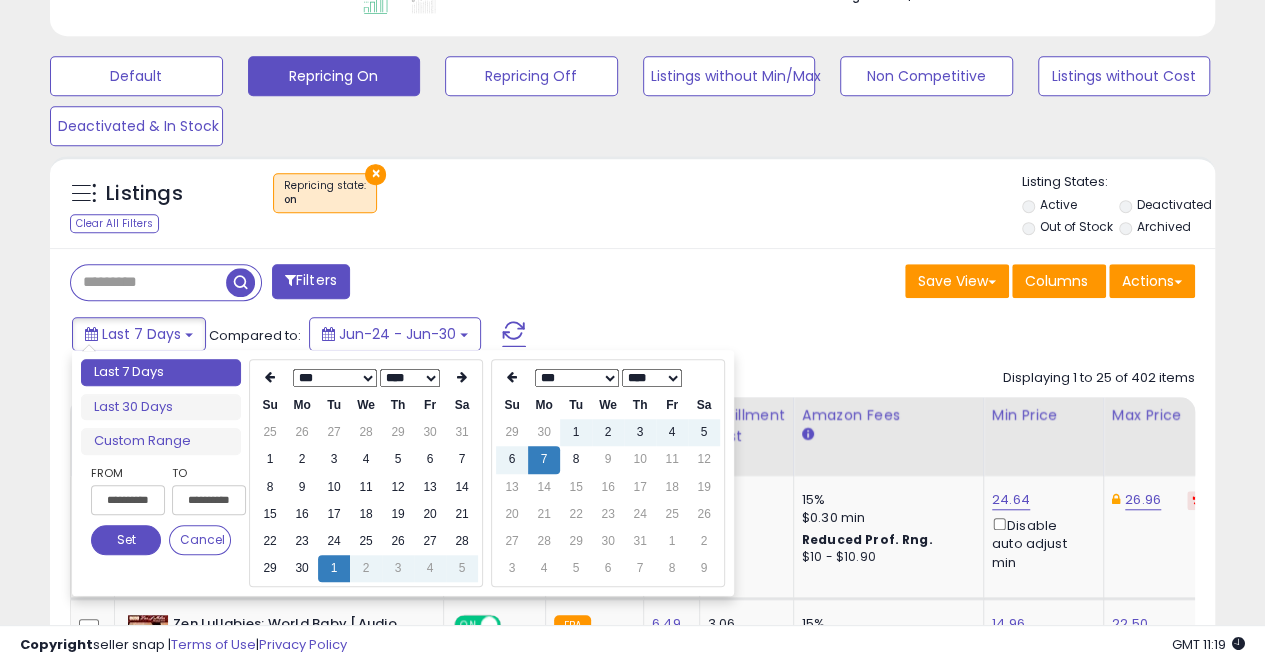 click at bounding box center [270, 378] 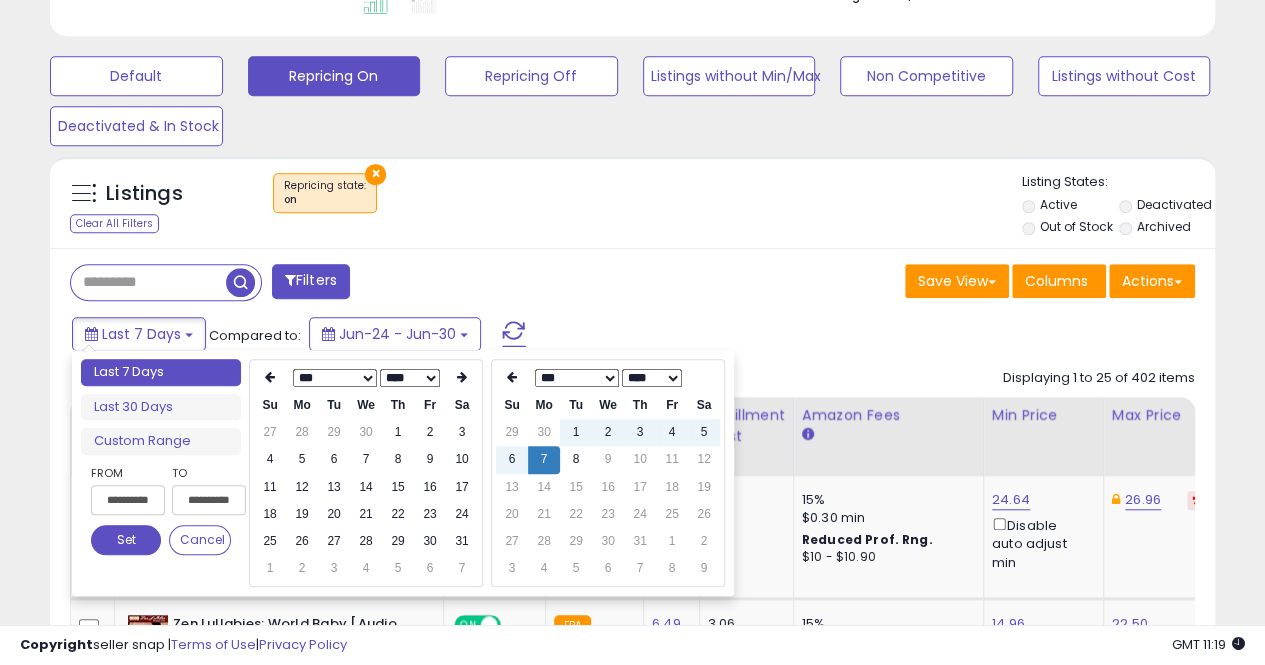 click at bounding box center [270, 378] 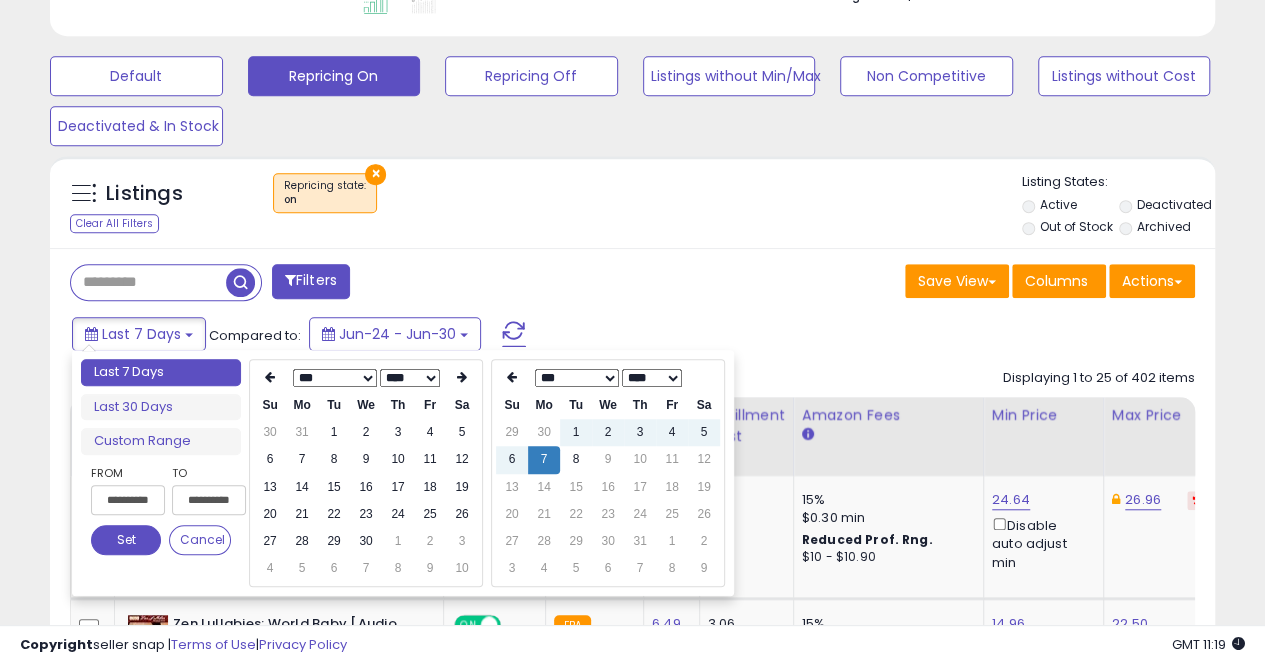 click at bounding box center (270, 378) 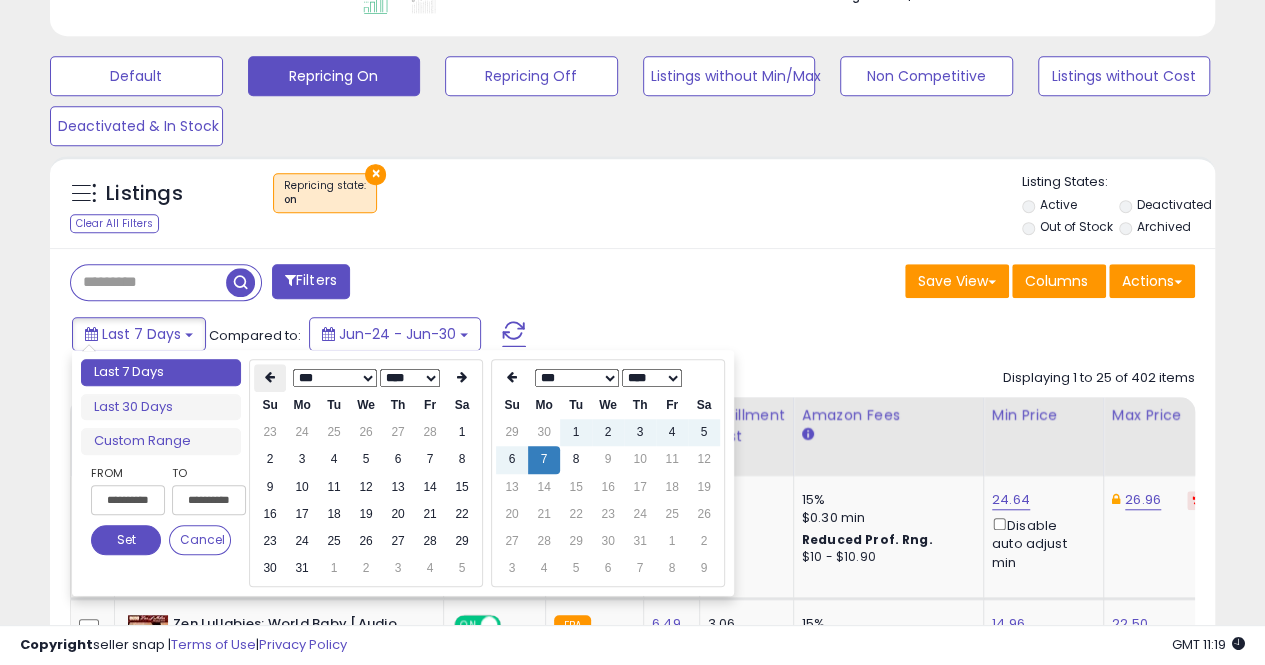 click at bounding box center [270, 378] 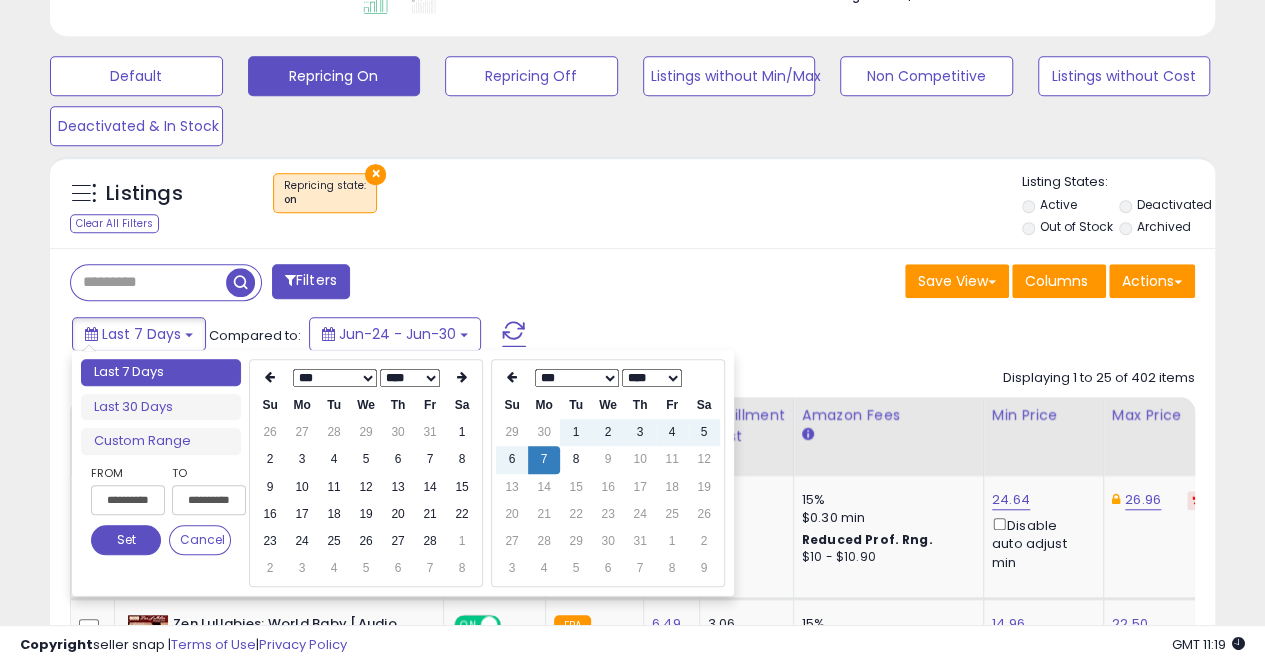 click at bounding box center (270, 378) 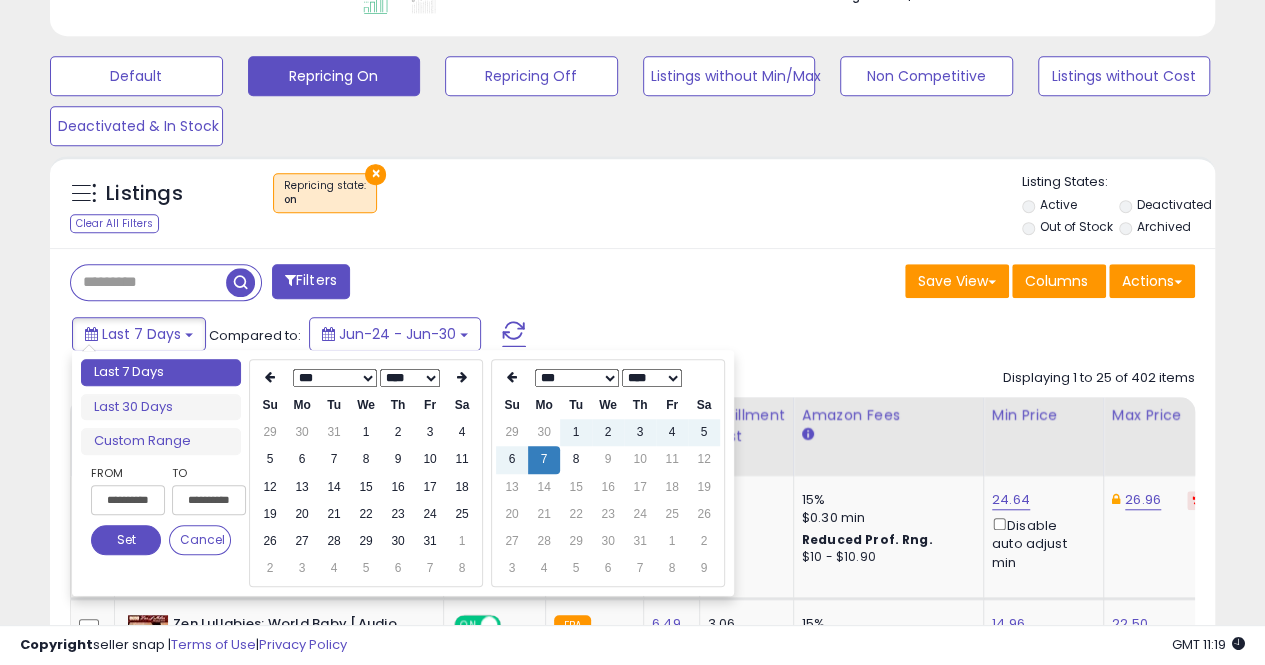 click at bounding box center (270, 378) 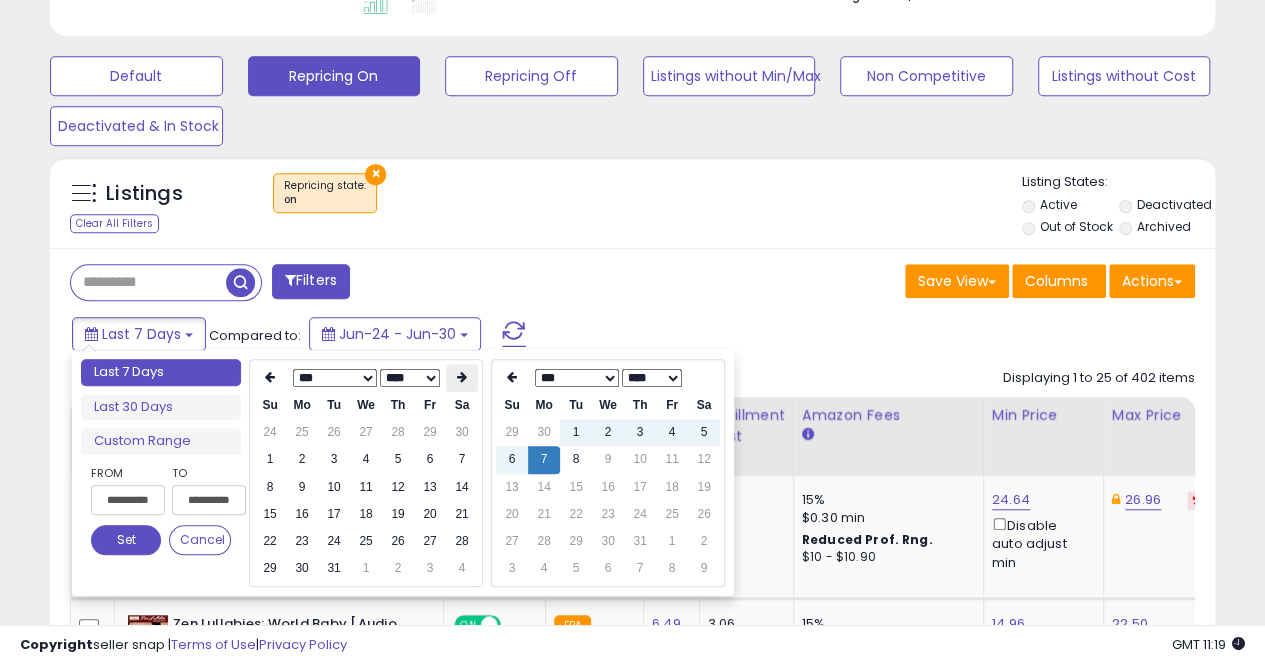 click at bounding box center (462, 378) 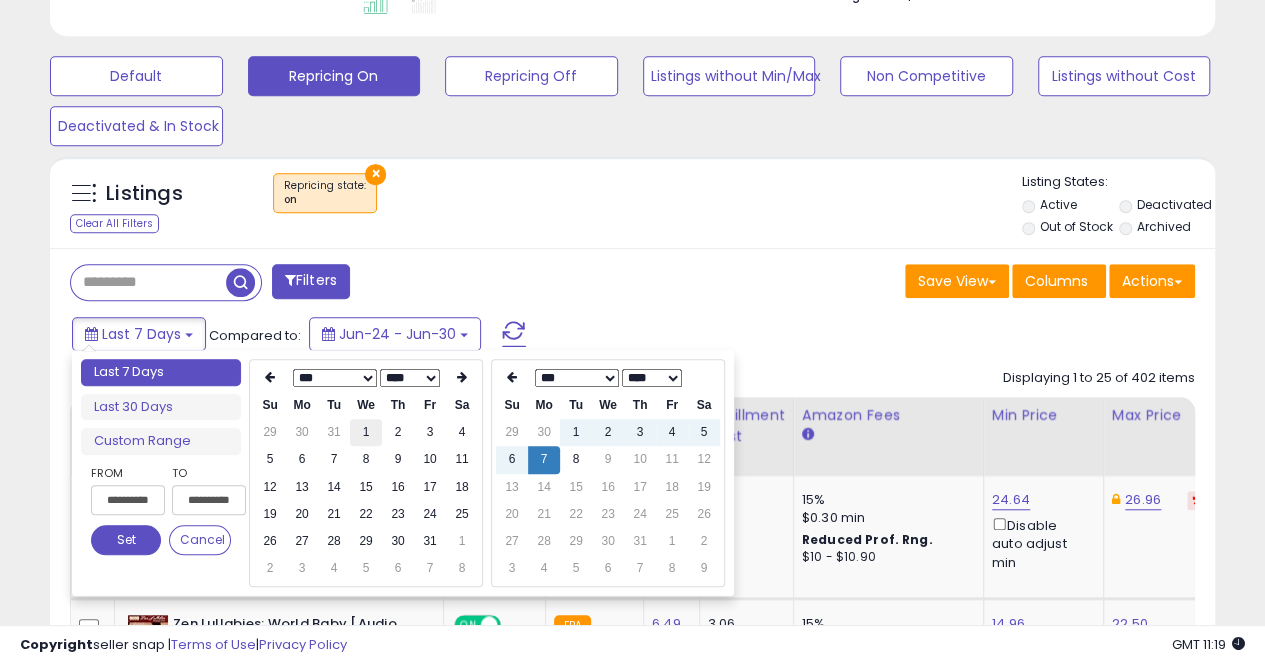 click on "1" at bounding box center (366, 432) 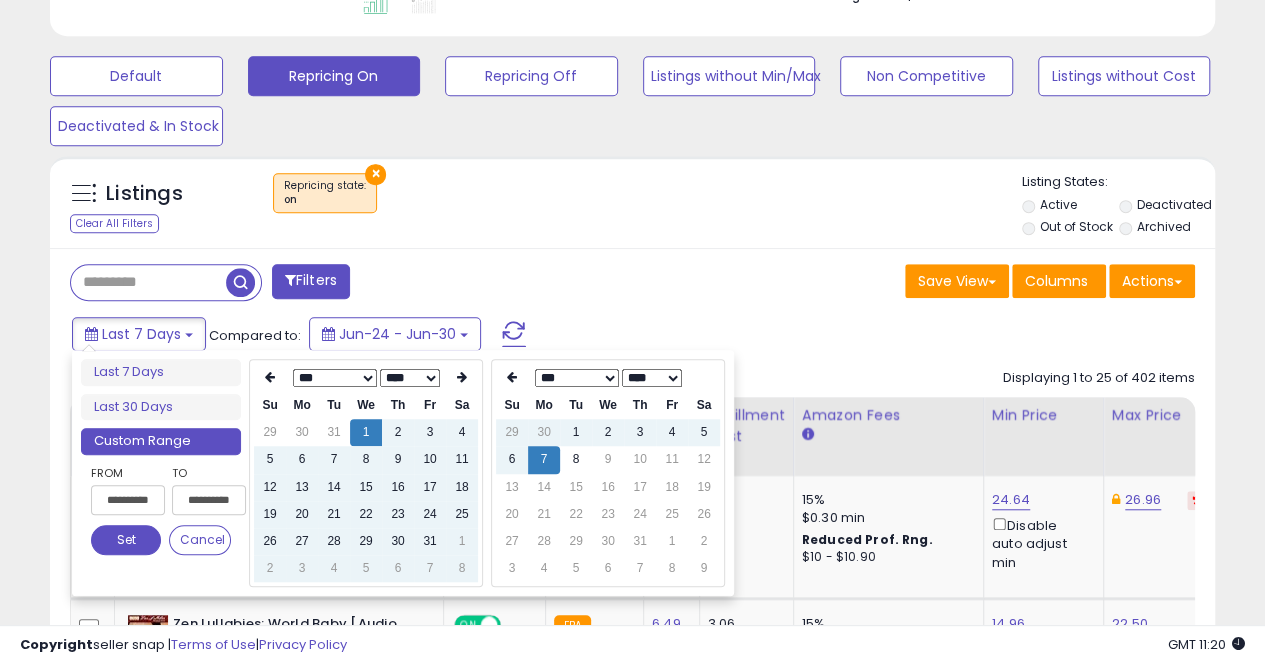 click on "Set" at bounding box center [126, 540] 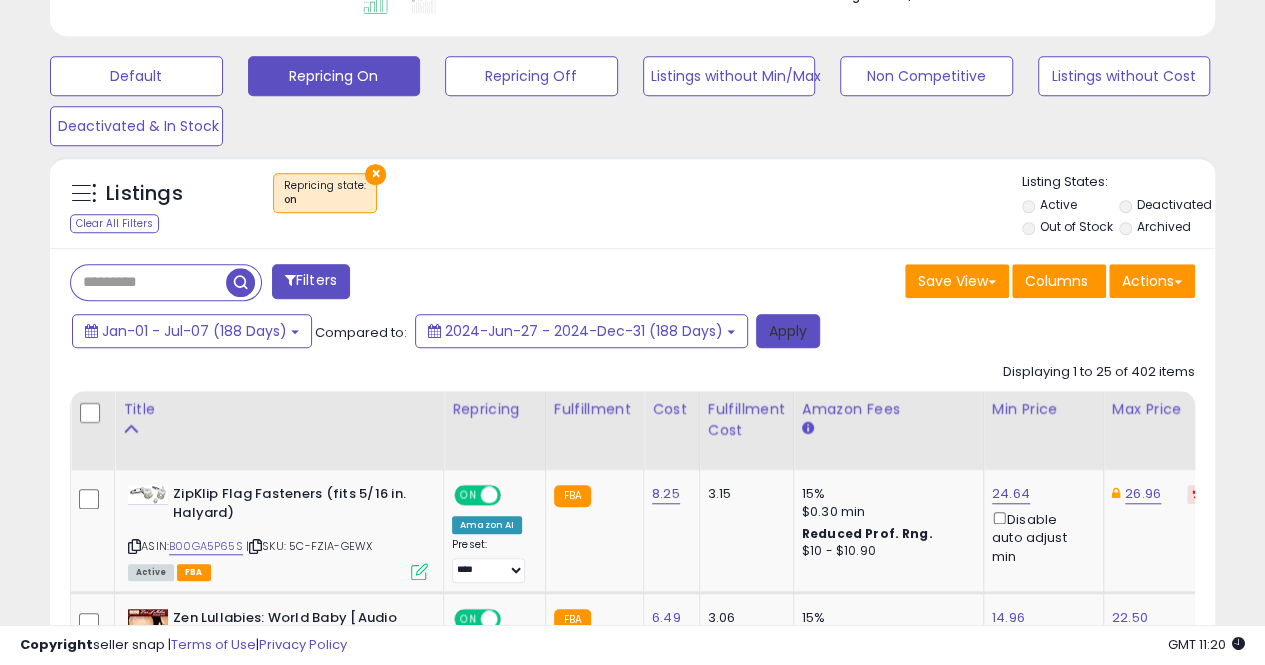 click on "Apply" at bounding box center [788, 331] 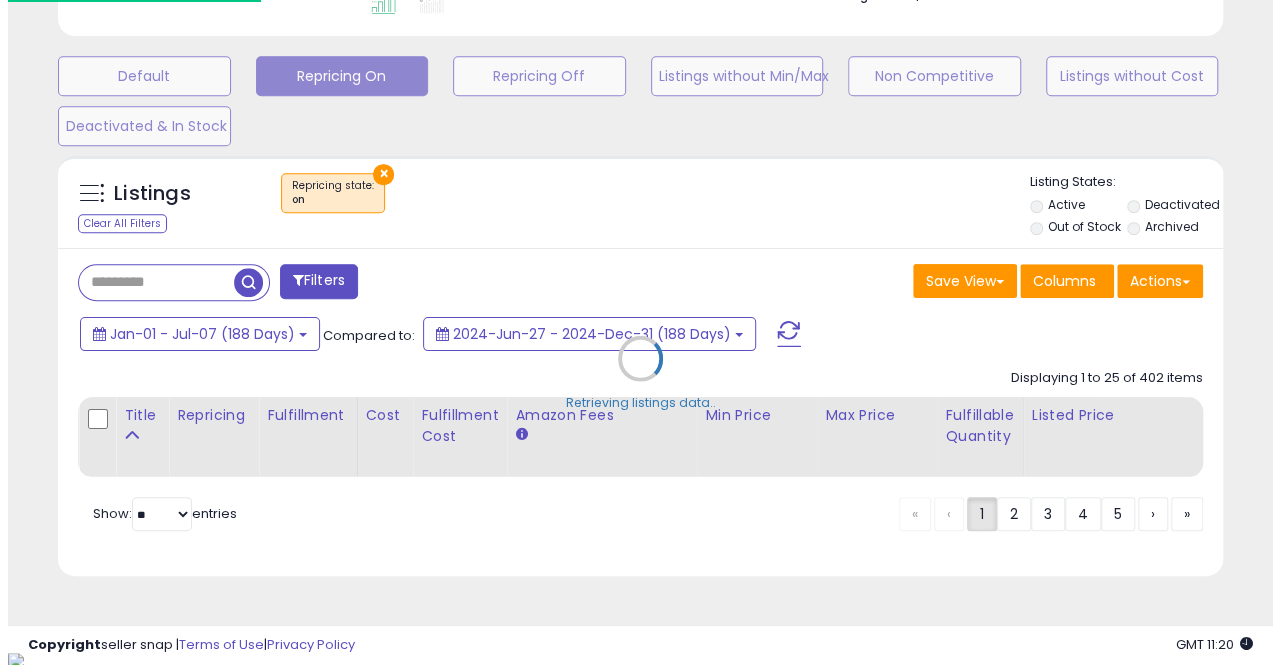 scroll, scrollTop: 572, scrollLeft: 0, axis: vertical 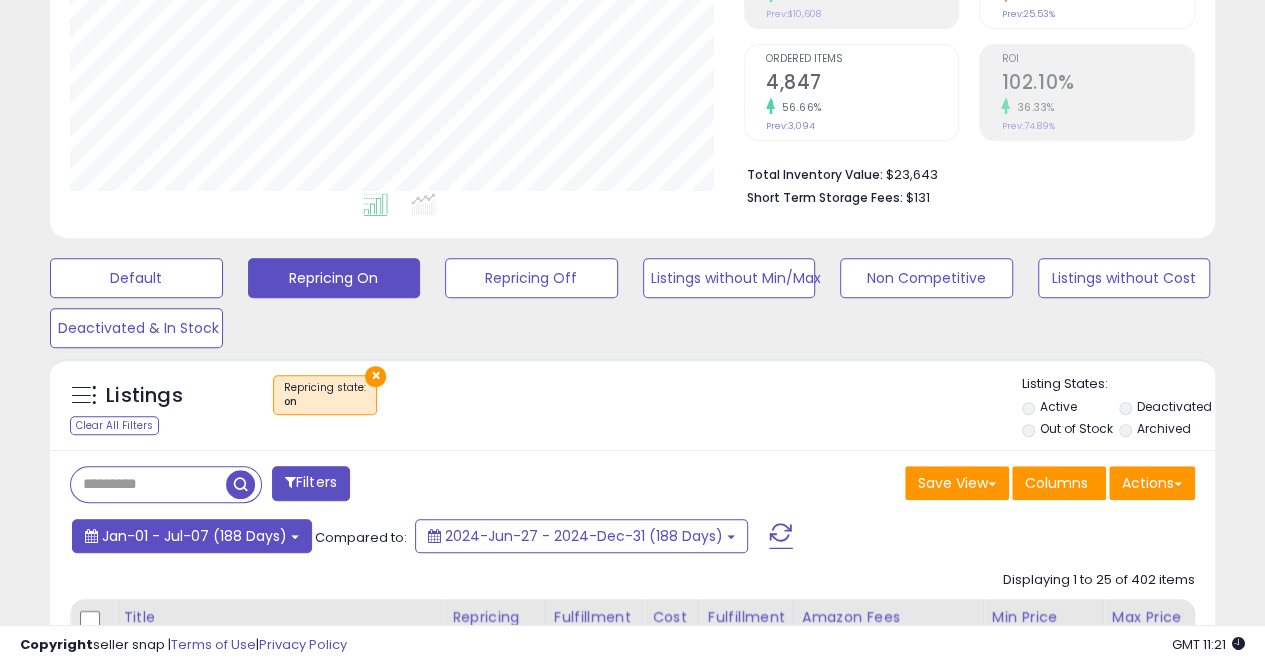click at bounding box center (295, 537) 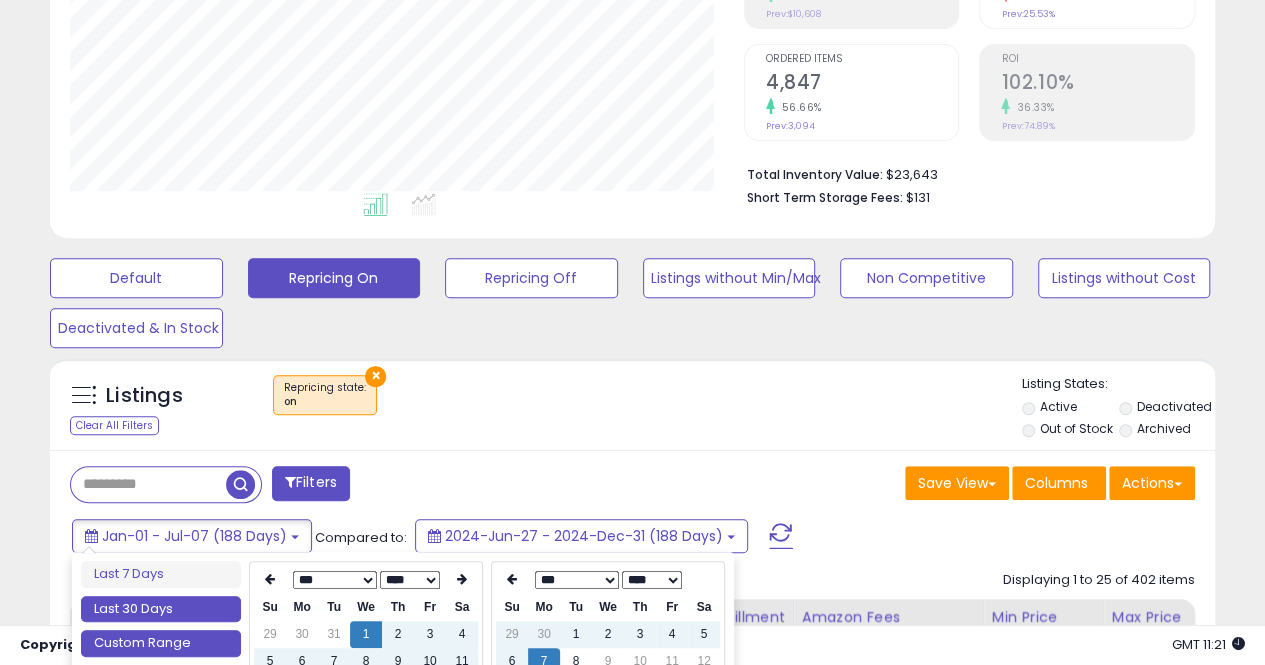 click on "Last 30 Days" at bounding box center (161, 609) 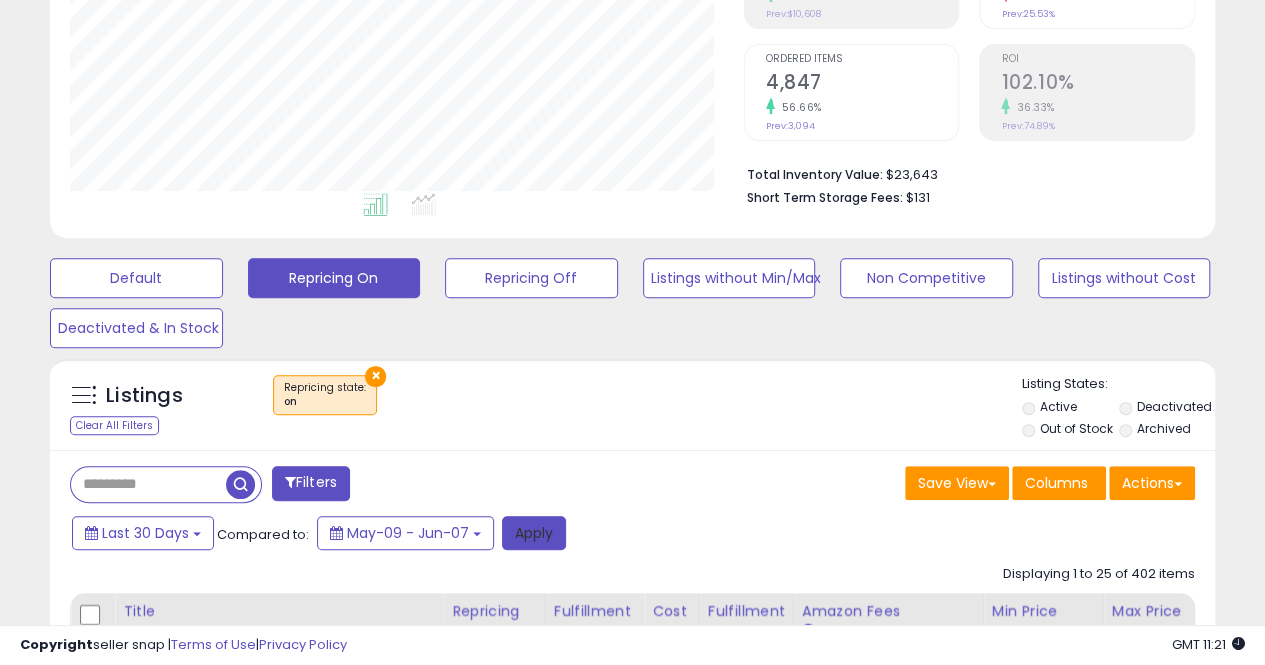 click on "Apply" at bounding box center [534, 533] 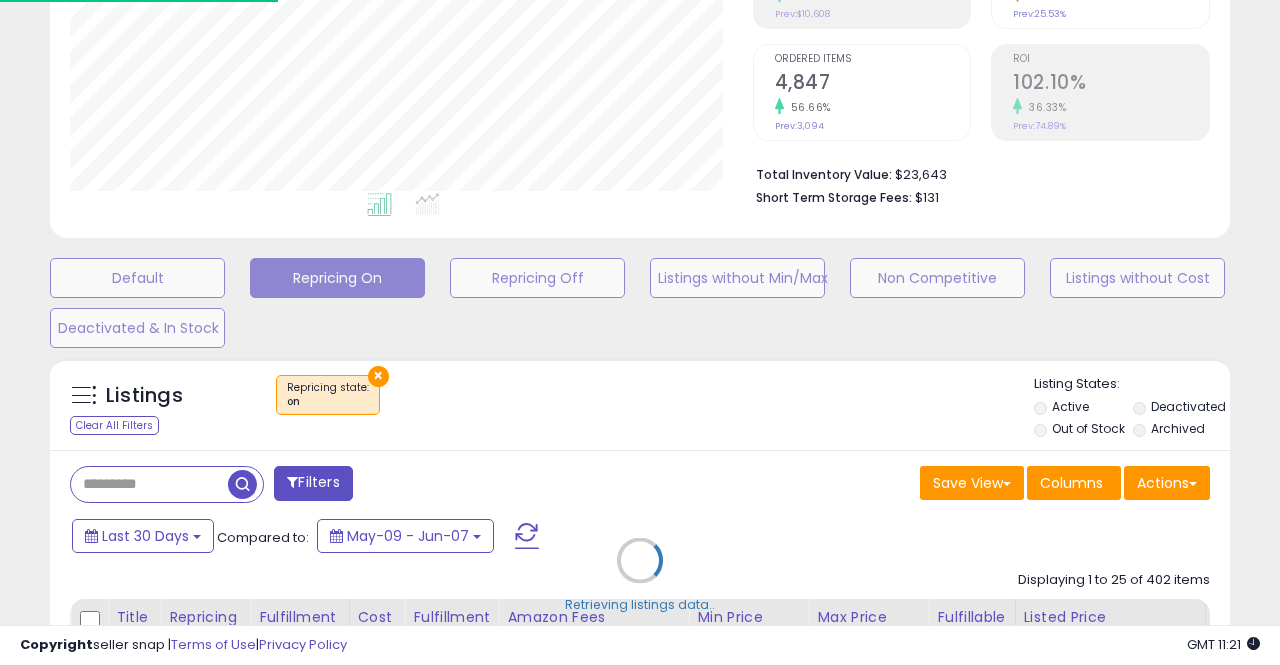 scroll, scrollTop: 999590, scrollLeft: 999317, axis: both 